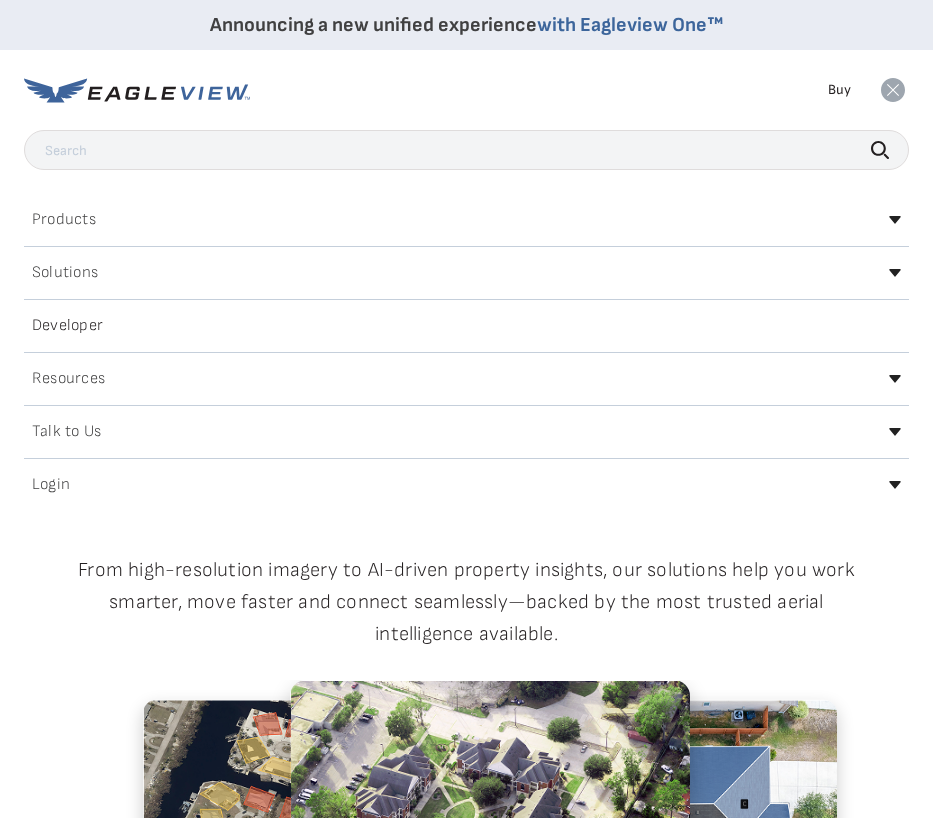 scroll, scrollTop: 0, scrollLeft: 0, axis: both 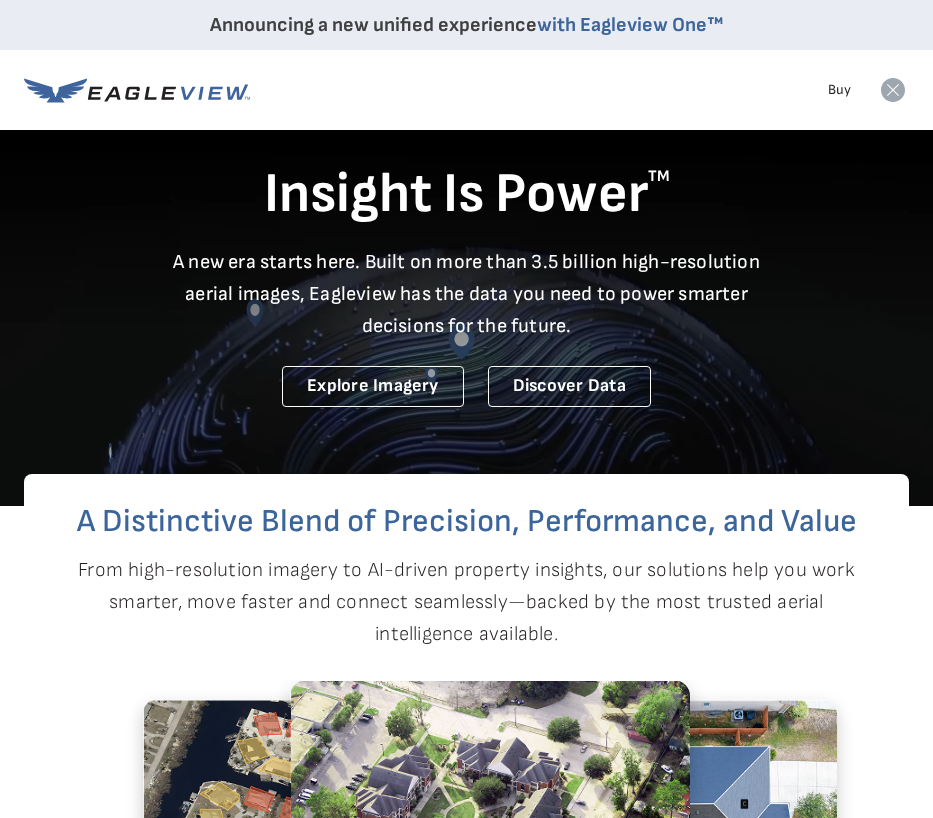 click 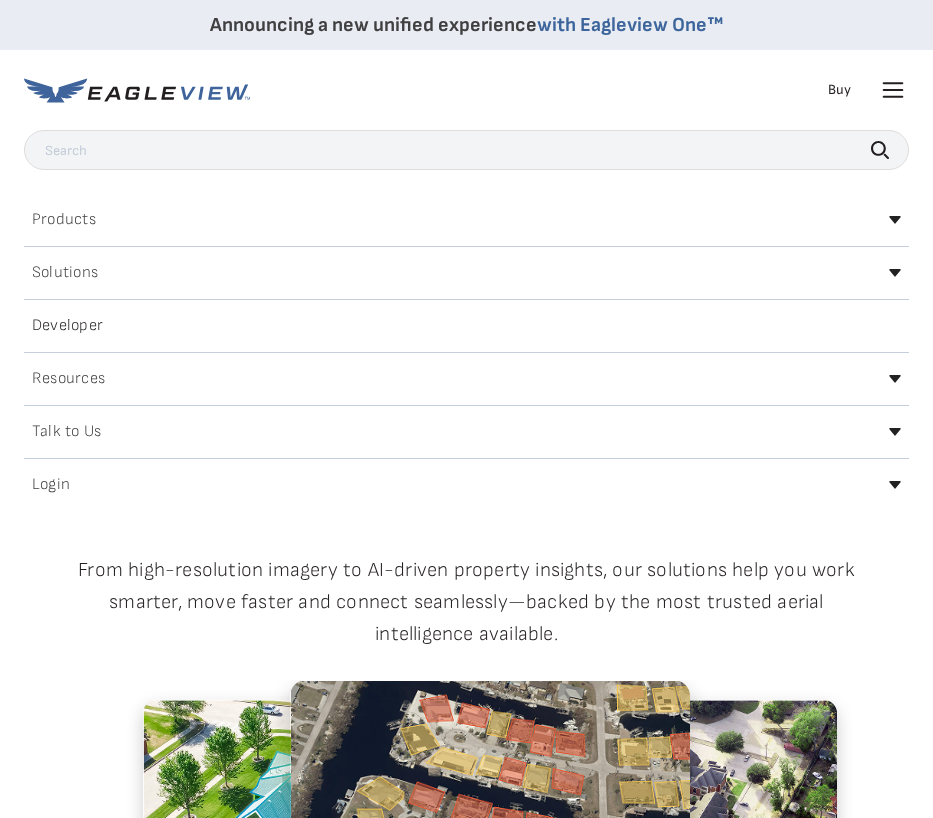 click on "Login" at bounding box center (466, 485) 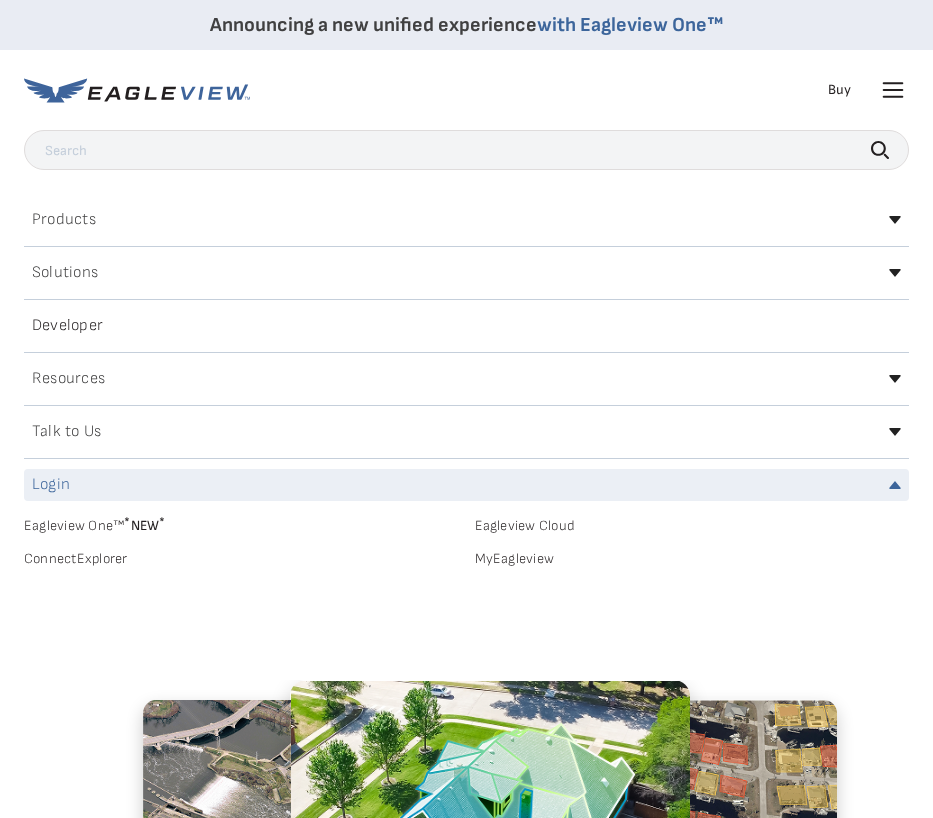 click on "Eagleview One™  * NEW *" at bounding box center (241, 522) 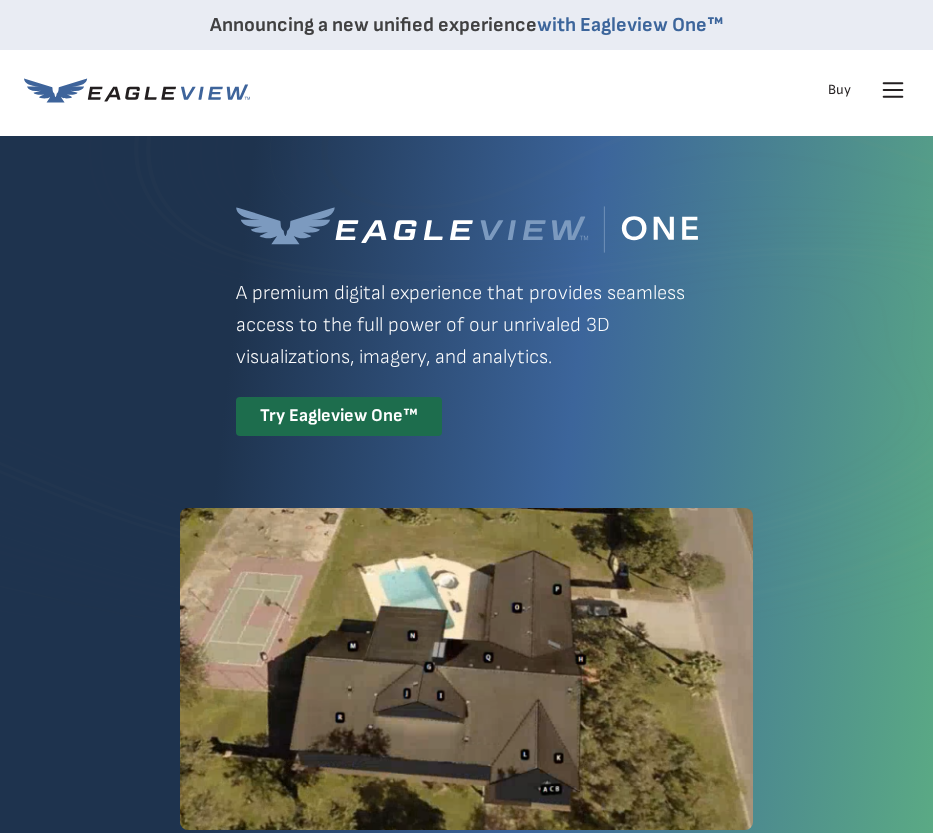 scroll, scrollTop: 0, scrollLeft: 0, axis: both 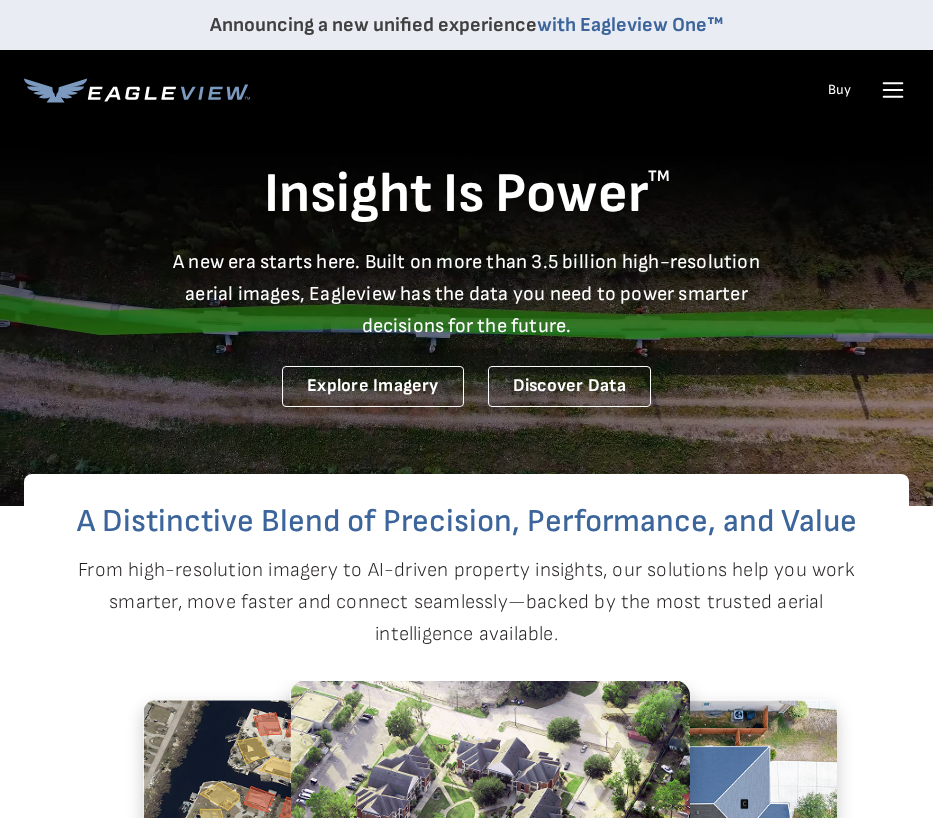 click 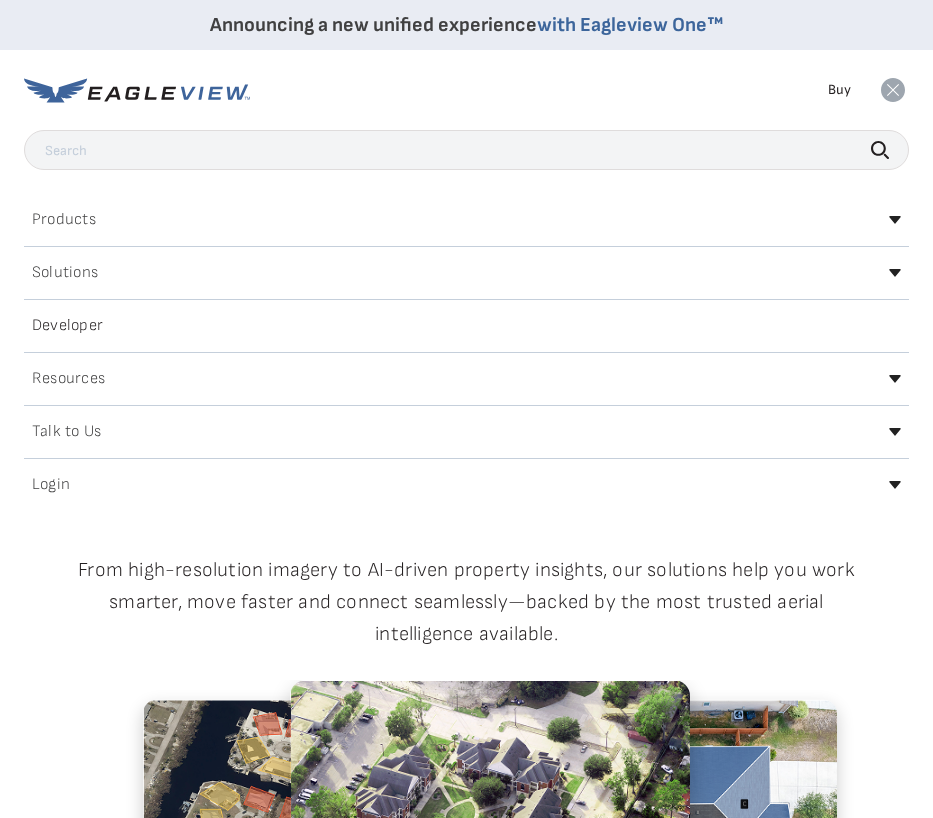 click on "Login" at bounding box center (466, 485) 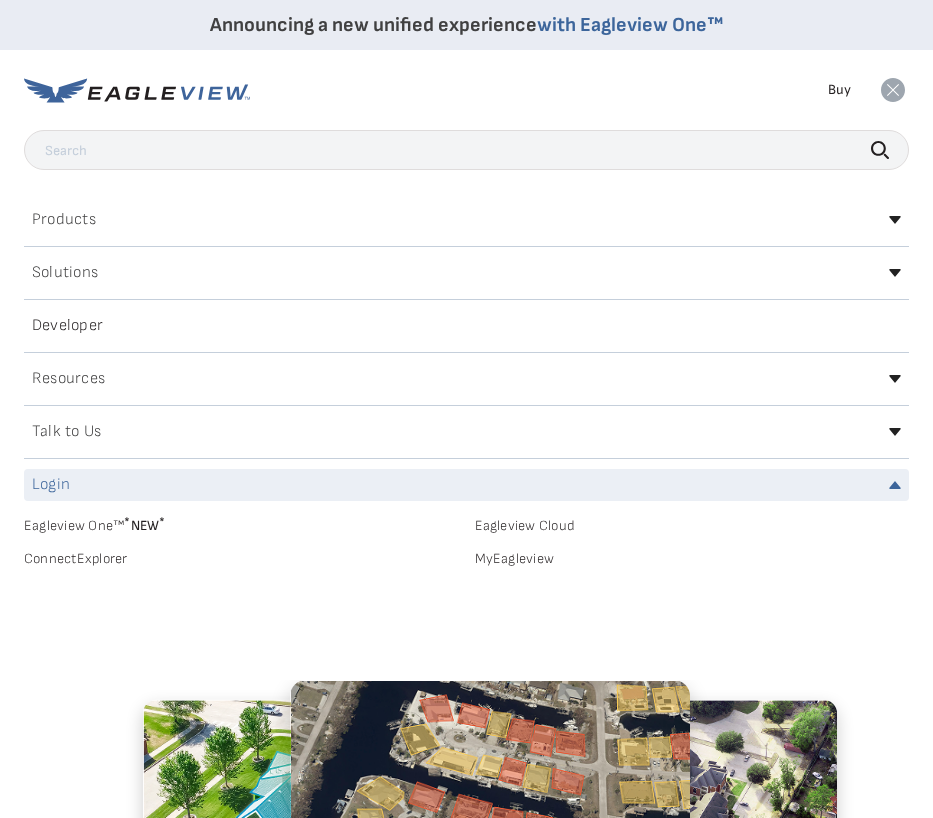 click on "MyEagleview" at bounding box center (692, 559) 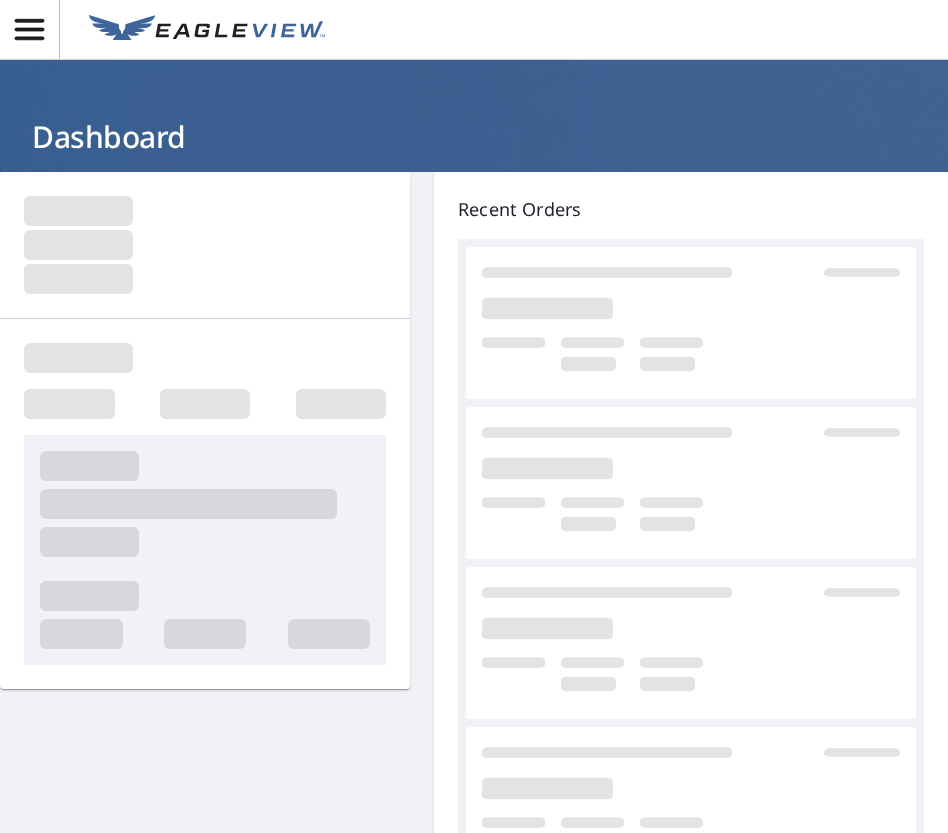 scroll, scrollTop: 0, scrollLeft: 0, axis: both 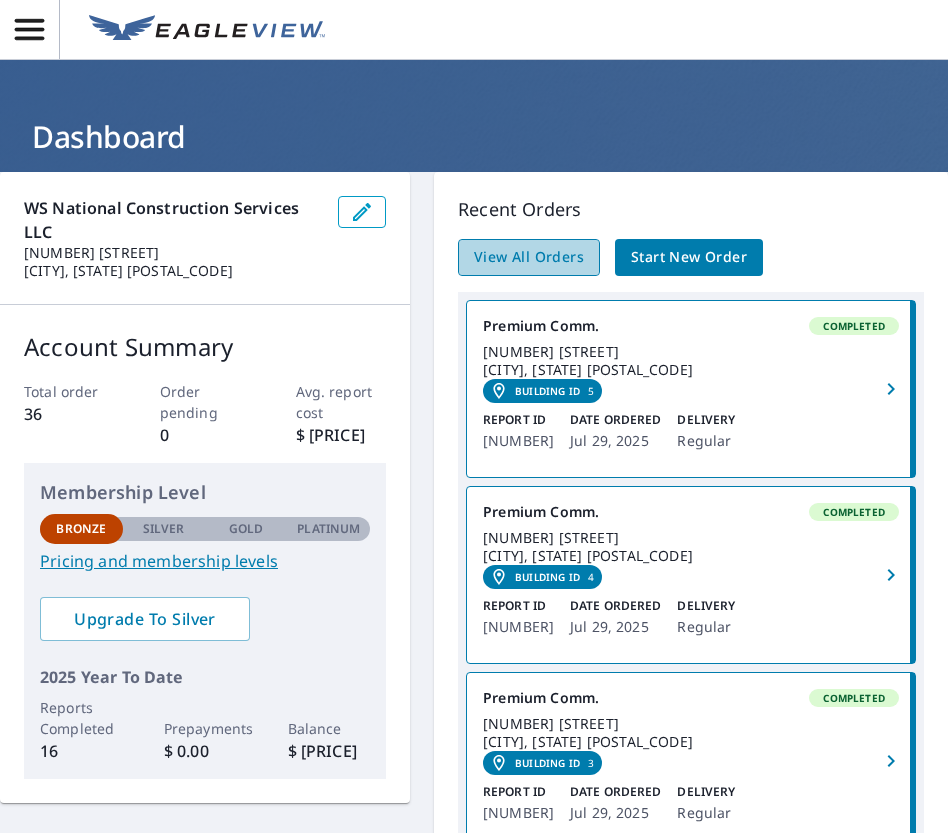 click on "View All Orders" at bounding box center [529, 257] 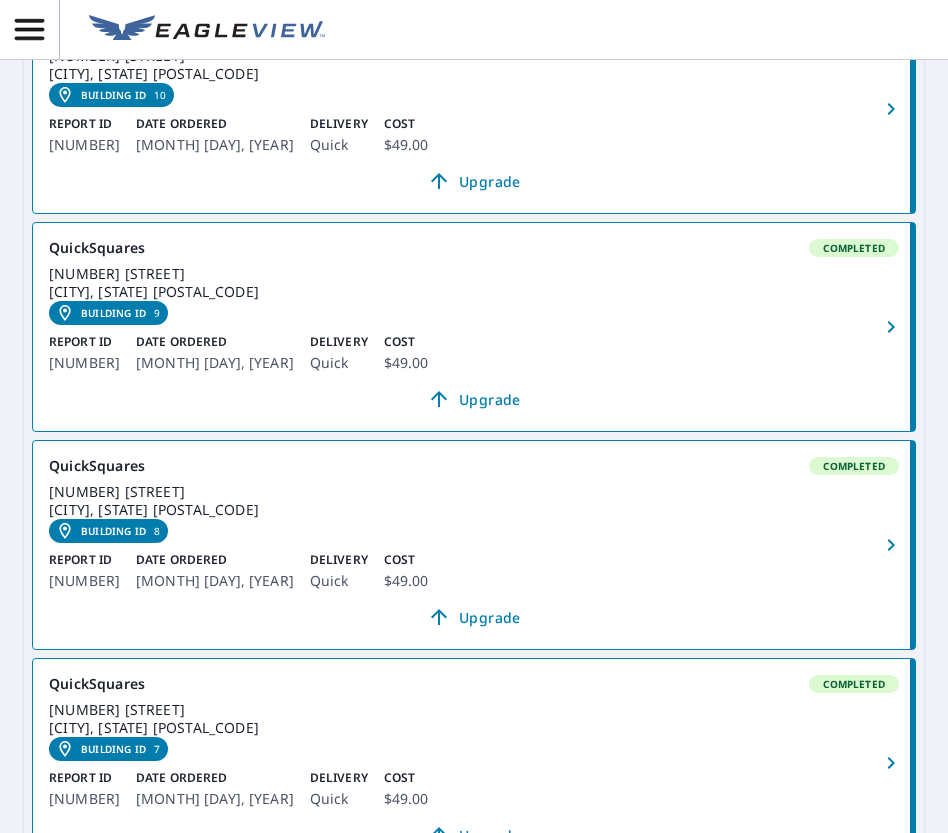 scroll, scrollTop: 1878, scrollLeft: 0, axis: vertical 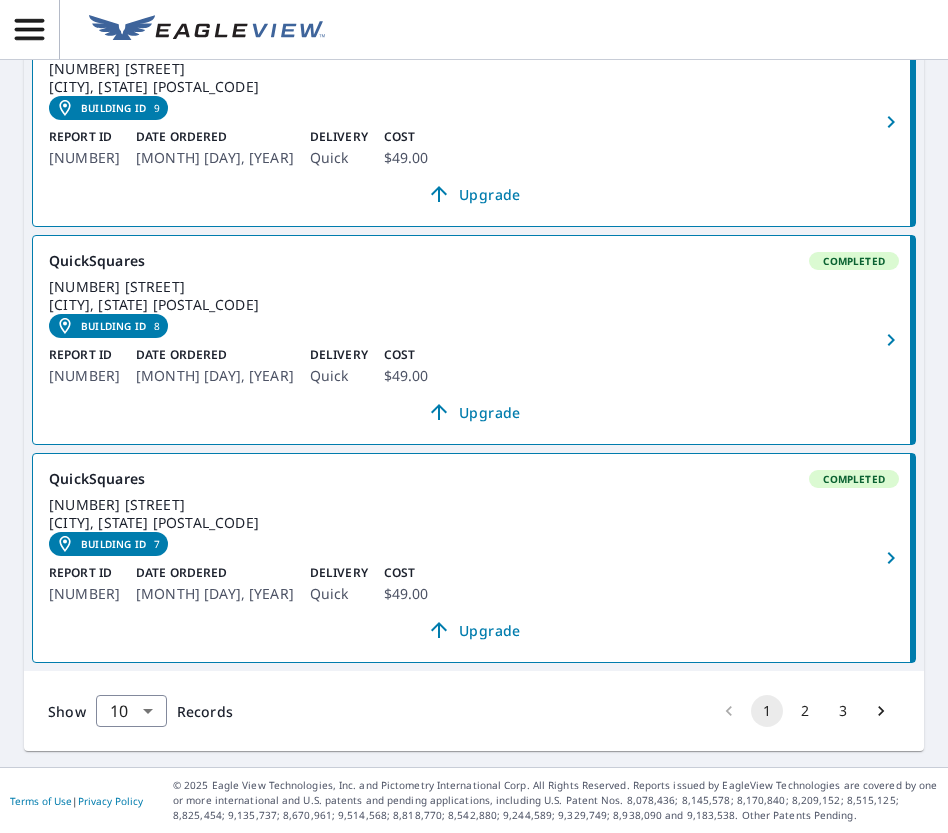 click on "2" at bounding box center [805, 711] 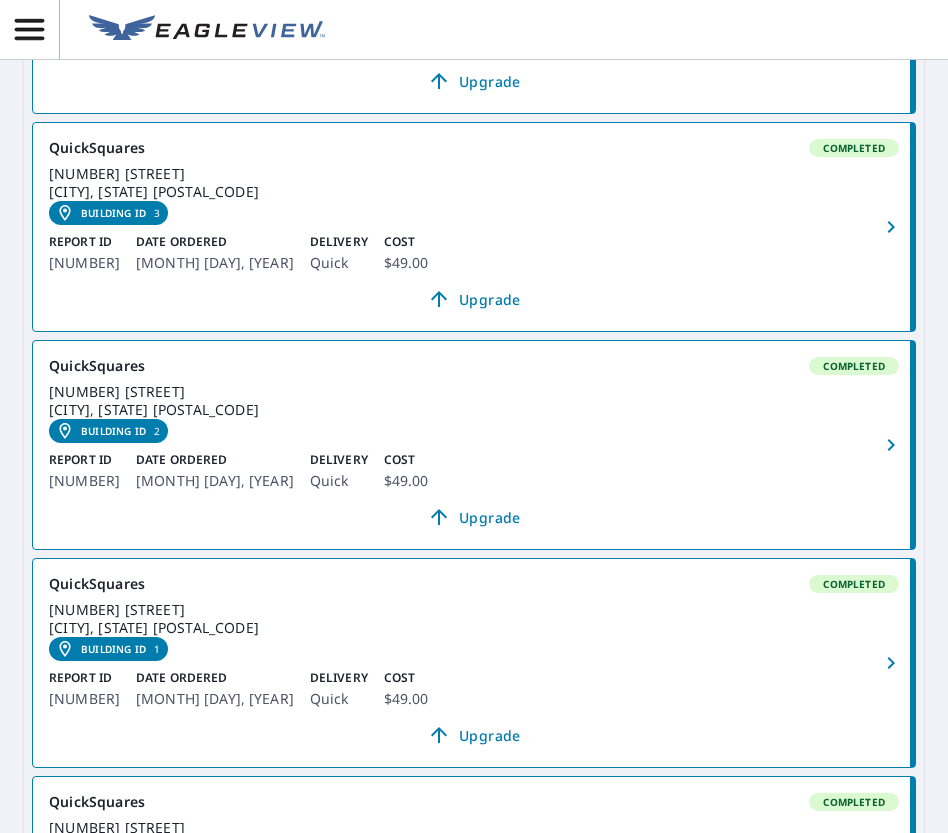 scroll, scrollTop: 1060, scrollLeft: 0, axis: vertical 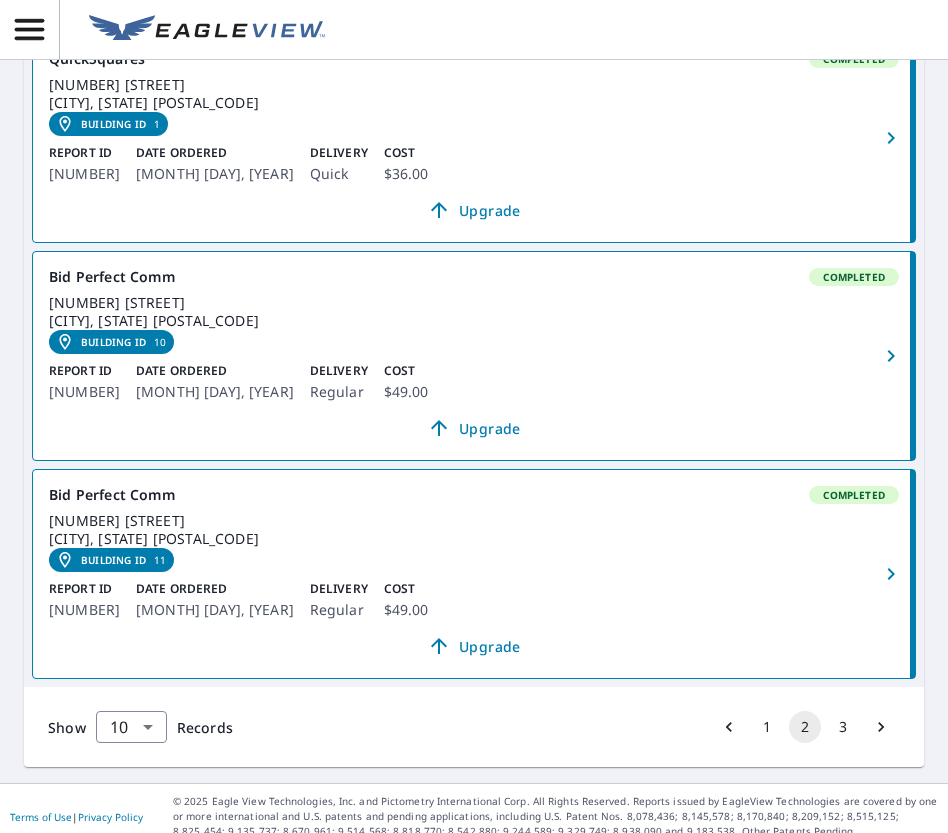 click on "3" at bounding box center (843, 727) 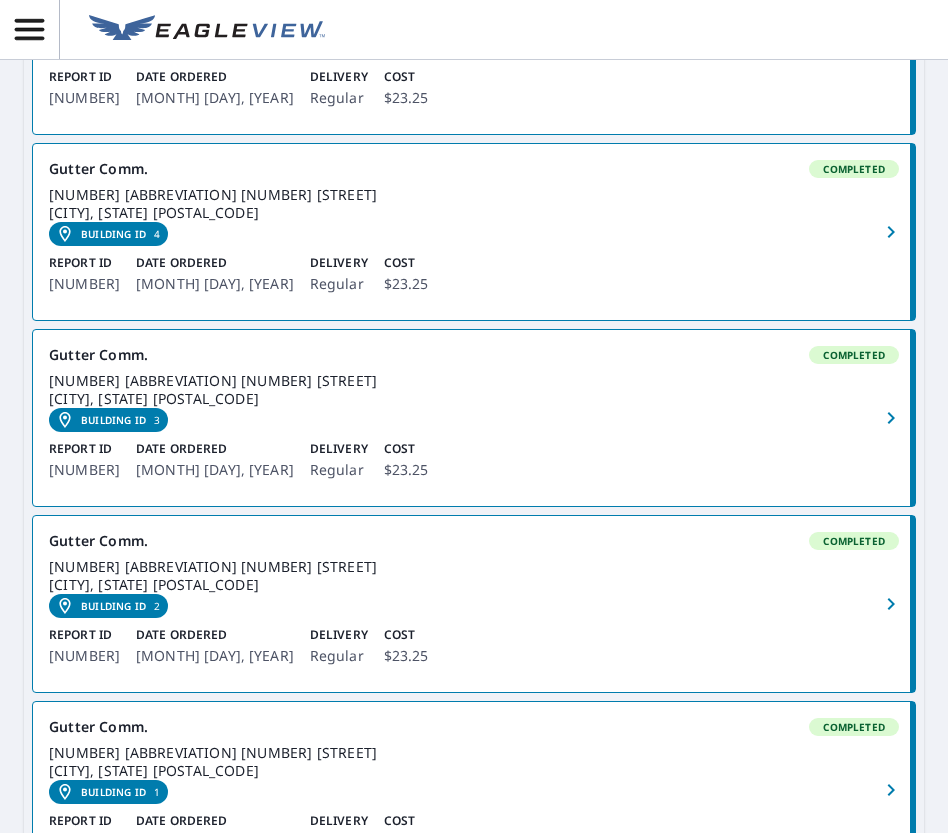 scroll, scrollTop: 1815, scrollLeft: 0, axis: vertical 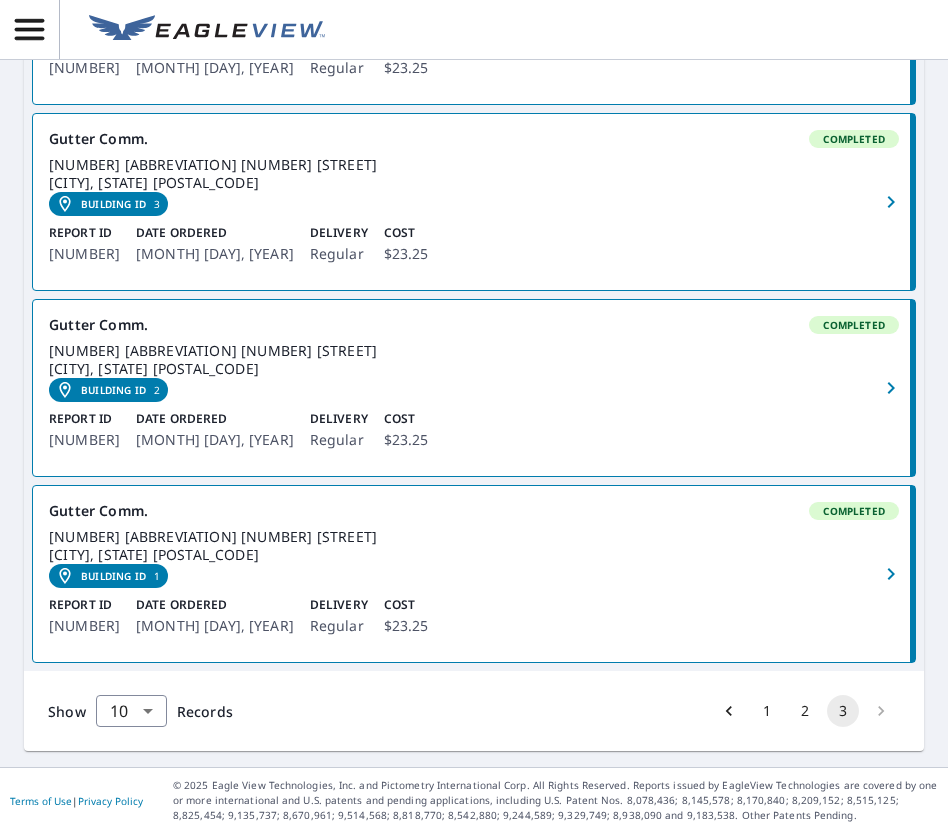 click on "Building ID [NUMBER]" at bounding box center (108, 576) 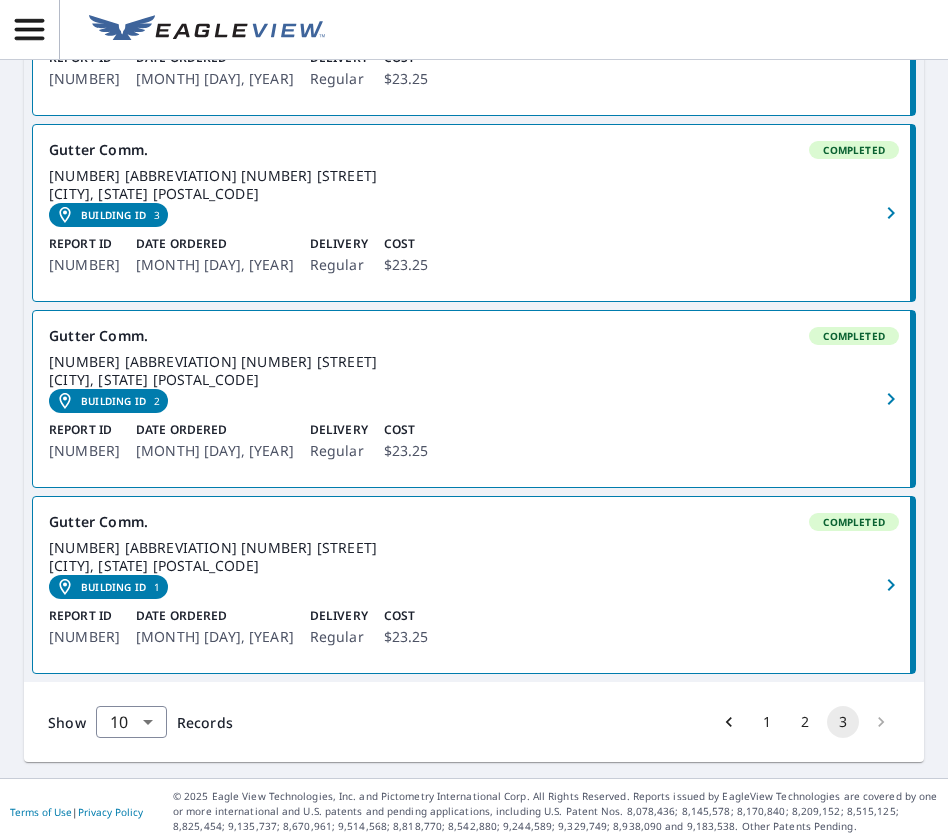 scroll, scrollTop: 1790, scrollLeft: 0, axis: vertical 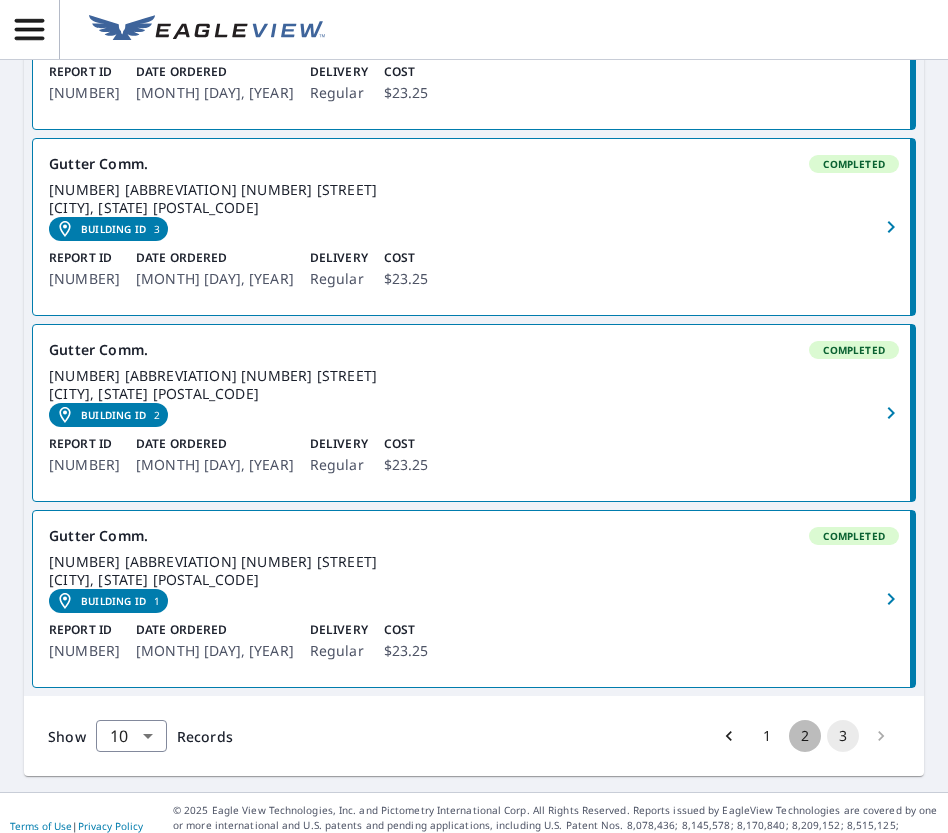 click on "2" at bounding box center (805, 736) 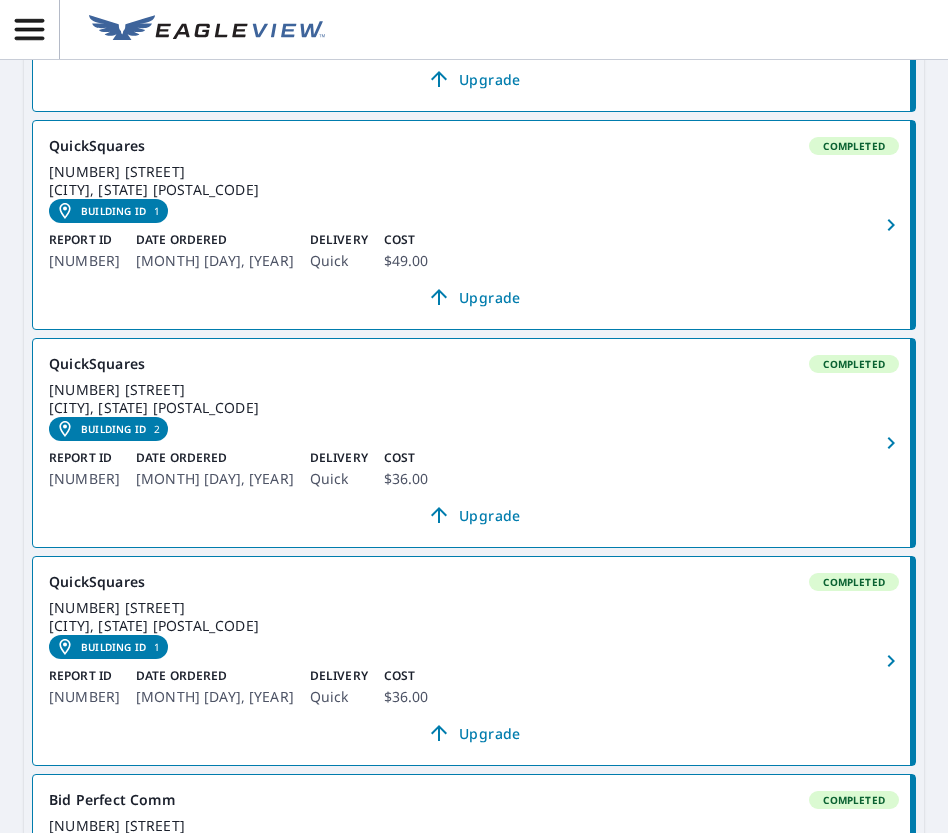 scroll, scrollTop: 1495, scrollLeft: 0, axis: vertical 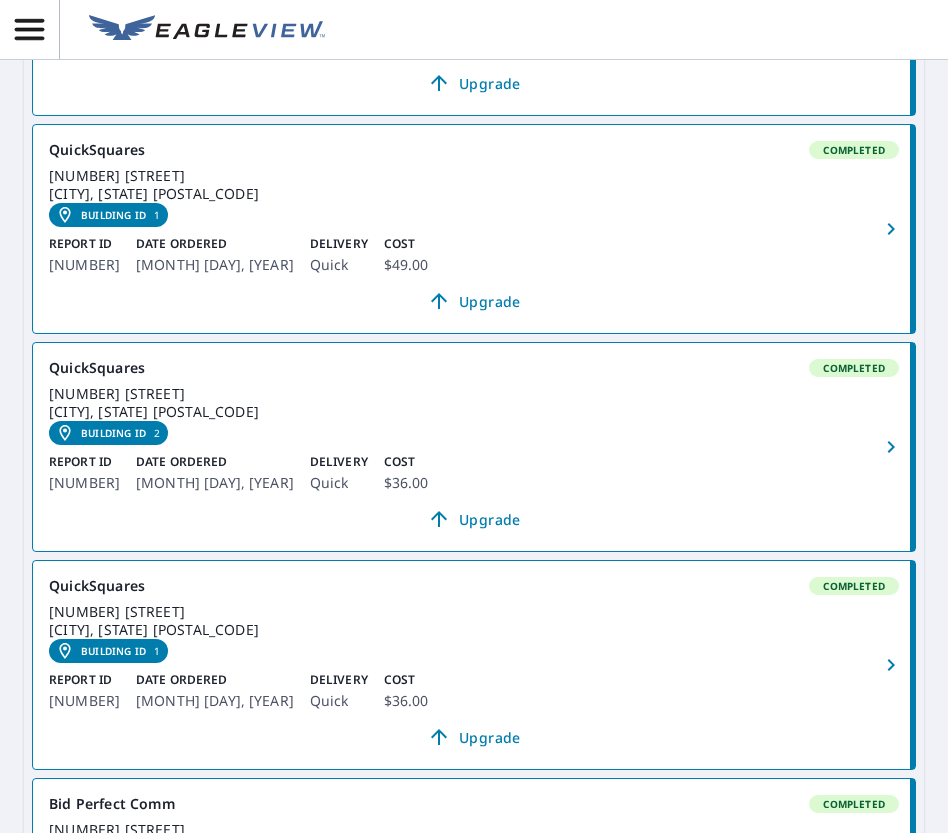 click on "Building ID" at bounding box center [113, 433] 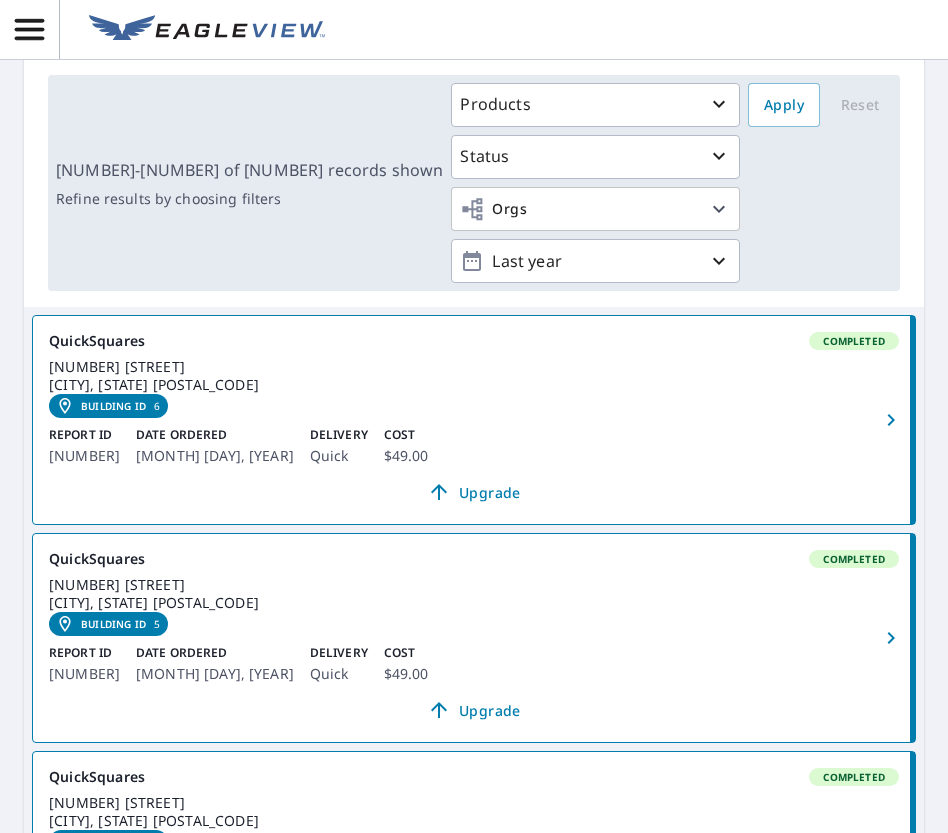 scroll, scrollTop: 0, scrollLeft: 0, axis: both 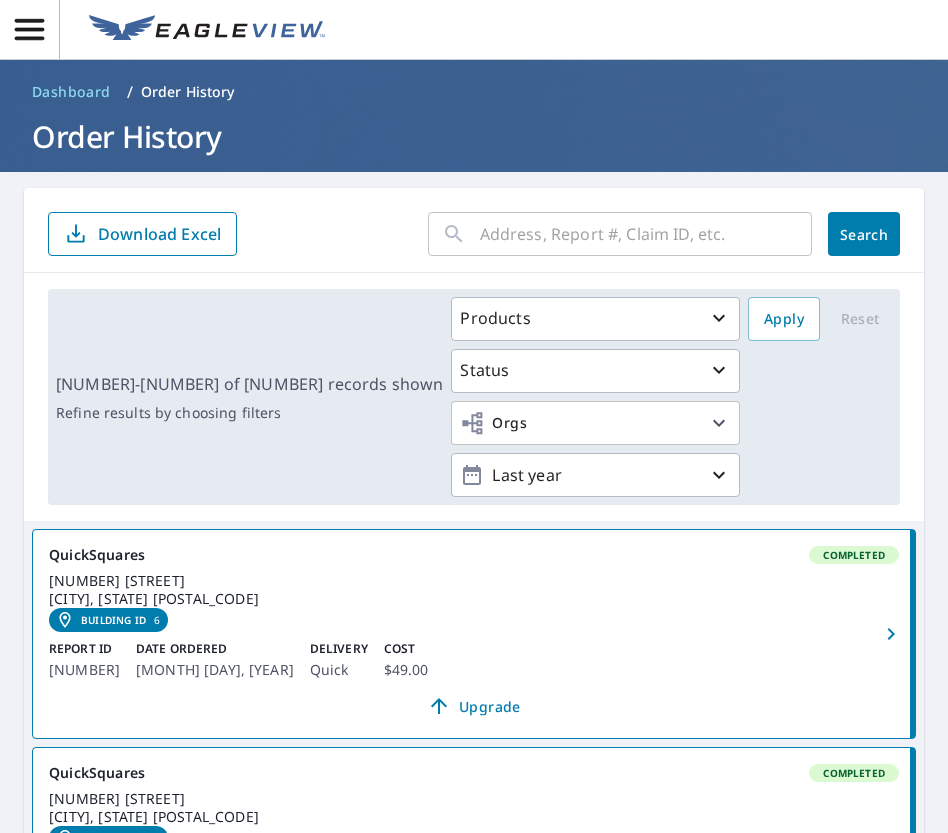 click at bounding box center [646, 234] 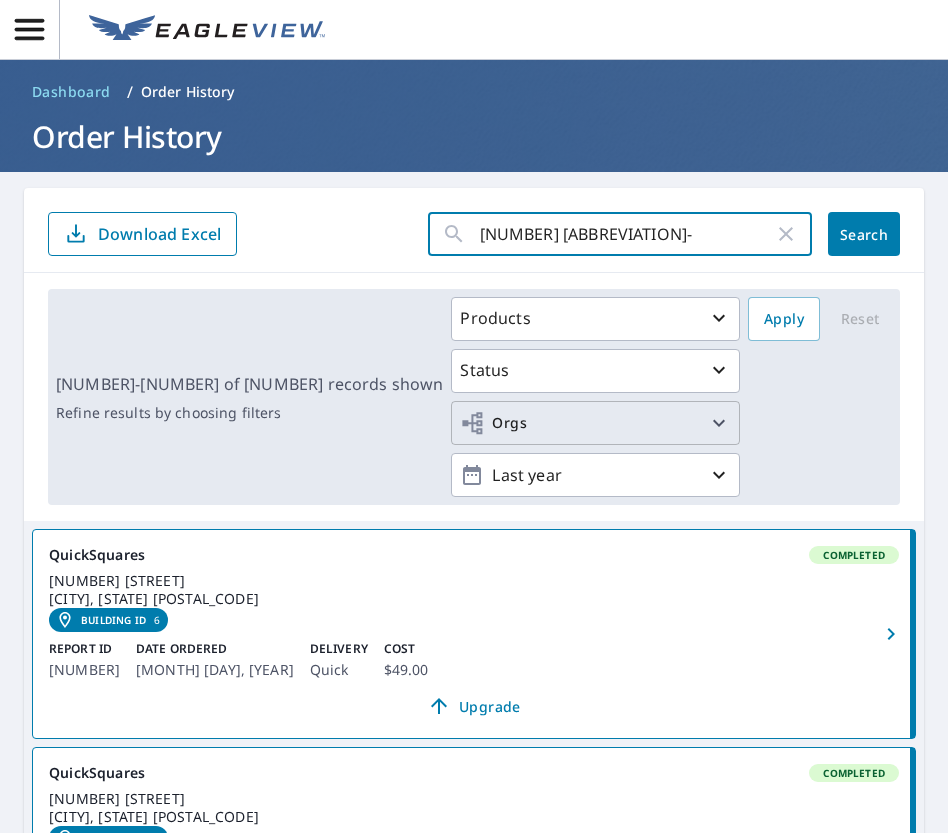 click on "Orgs" at bounding box center [595, 423] 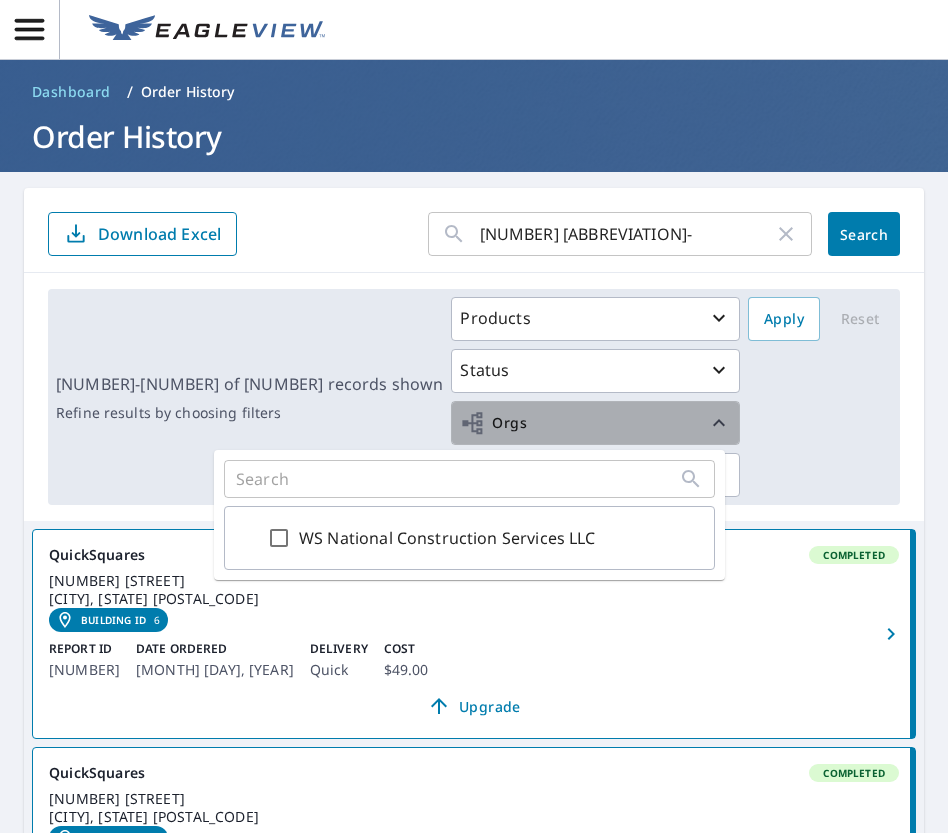 click on "Orgs" at bounding box center [595, 423] 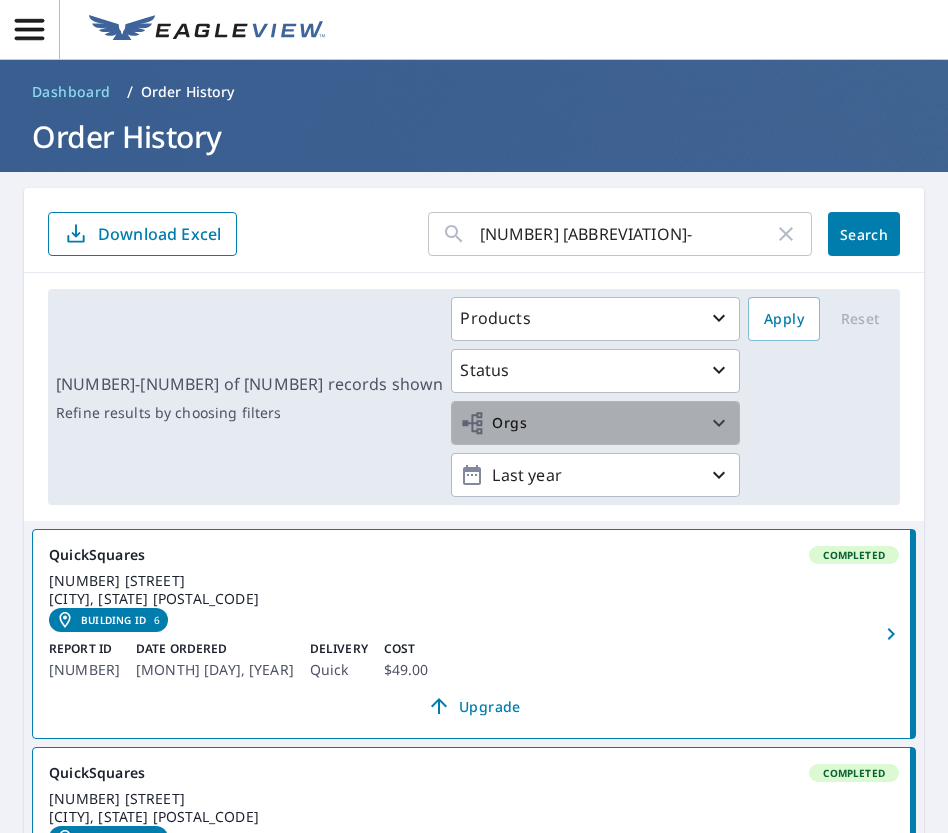 click on "Orgs" at bounding box center [595, 423] 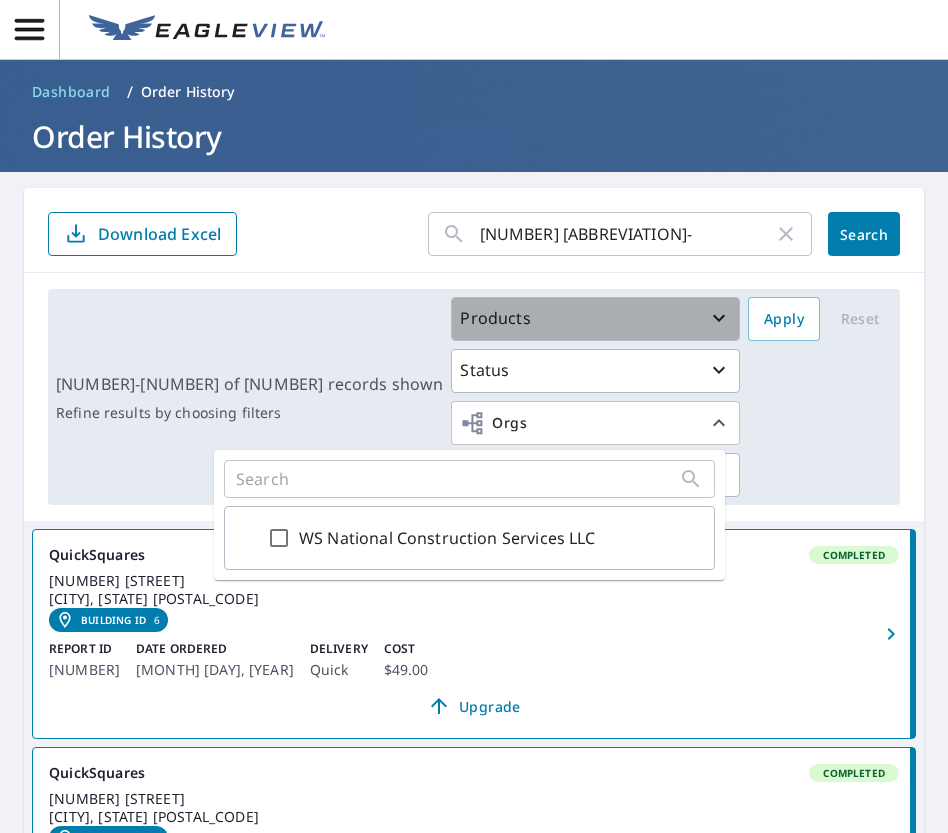click on "Products" at bounding box center (595, 318) 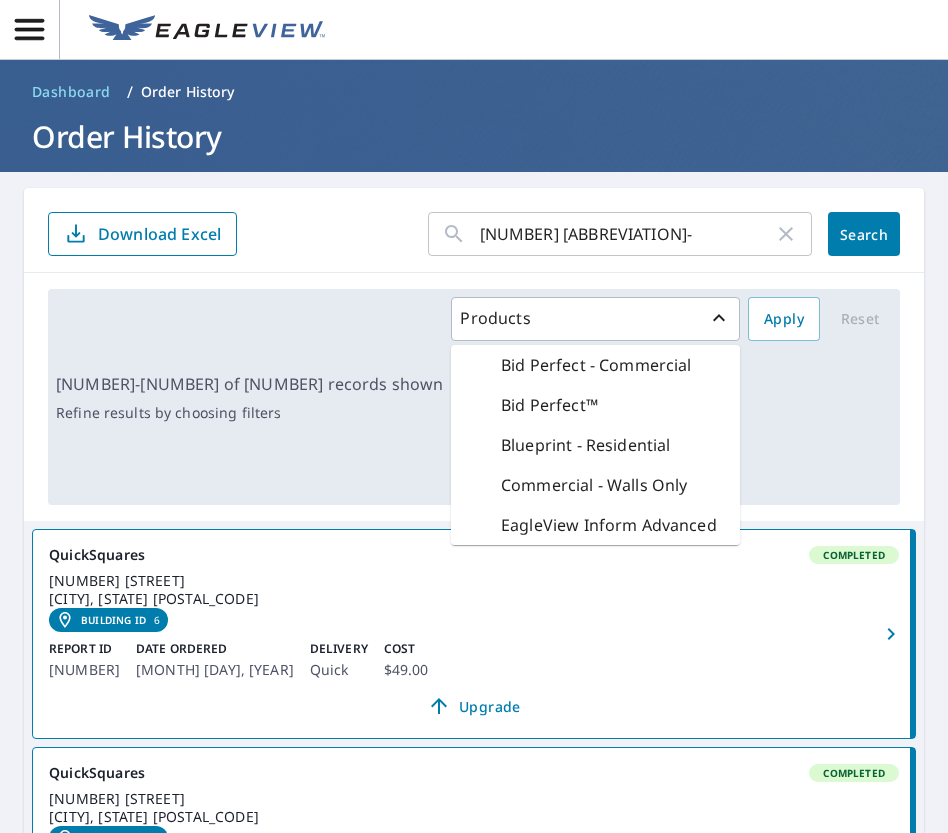 click on "Products Bid Perfect - Commercial Bid Perfect™ Blueprint - Residential Commercial - Walls Only EagleView Inform Advanced EagleView Inform Essentials+ EagleView Inform Essentials+ for Commercial Full House Gutter - Commercial Gutter - Residential Premium - Commercial Premium - Residential QuickSquares - Multi-Family TrueDesign for Planning TrueDesign for Sales Walls Walls, Windows & Doors Status Orgs Last year Apply Reset" at bounding box center (671, 397) 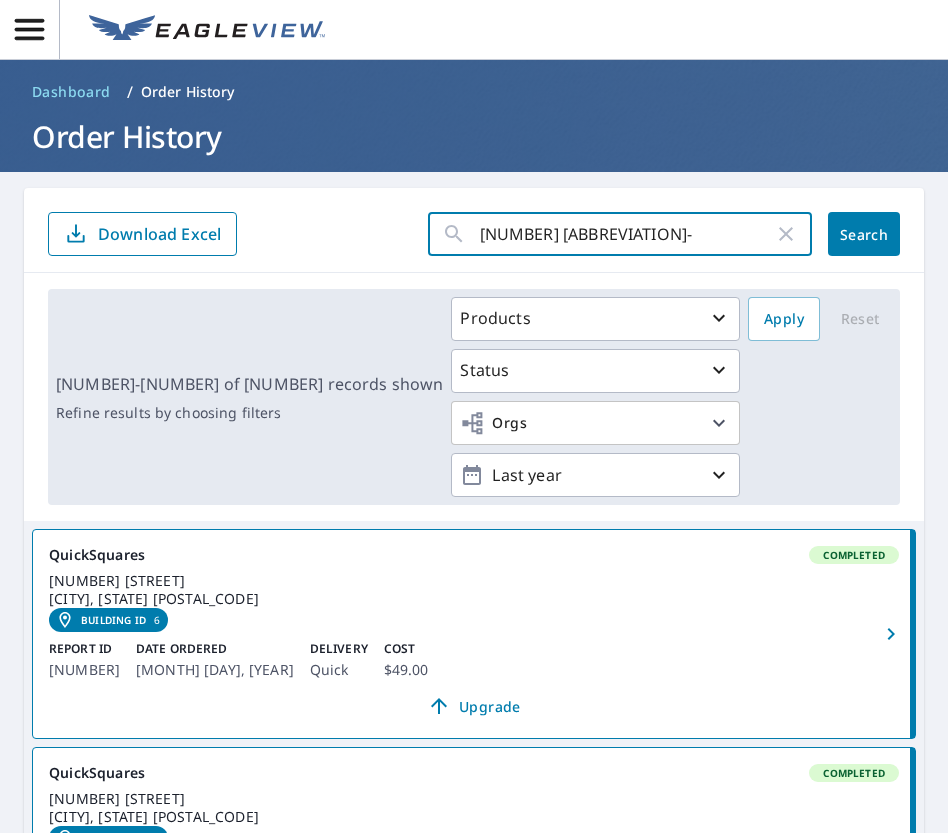 click on "[NUMBER] [ABBREVIATION]-" at bounding box center [627, 234] 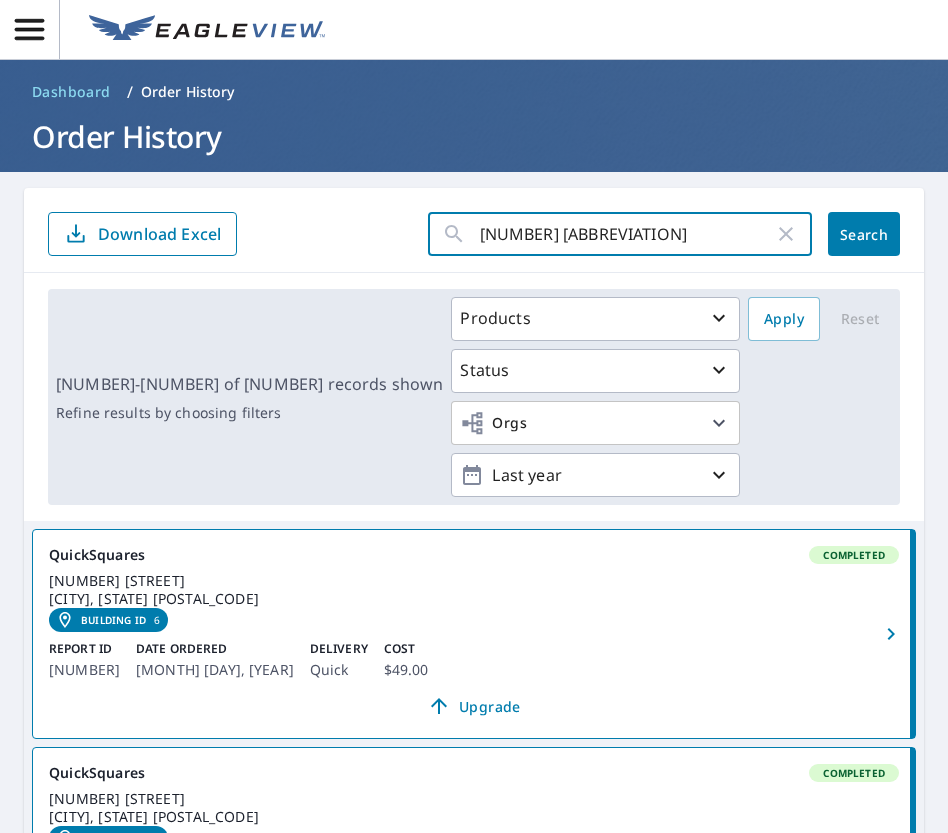 type on "[NUMBER] [ABBREVIATION]" 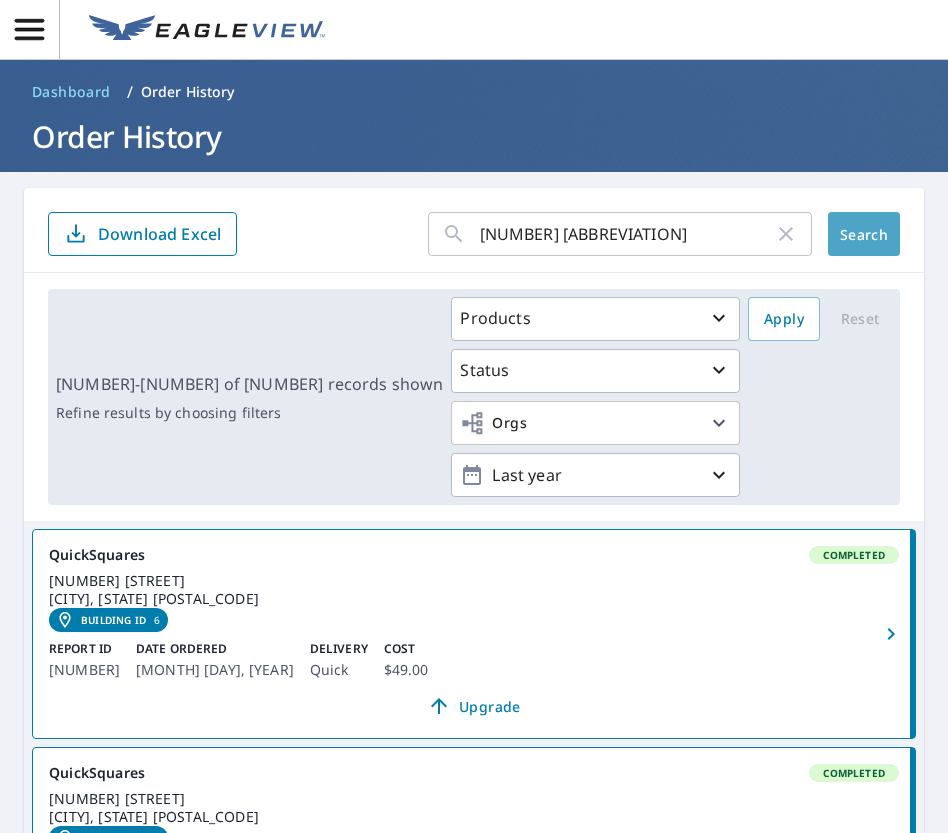 click on "Search" at bounding box center (864, 234) 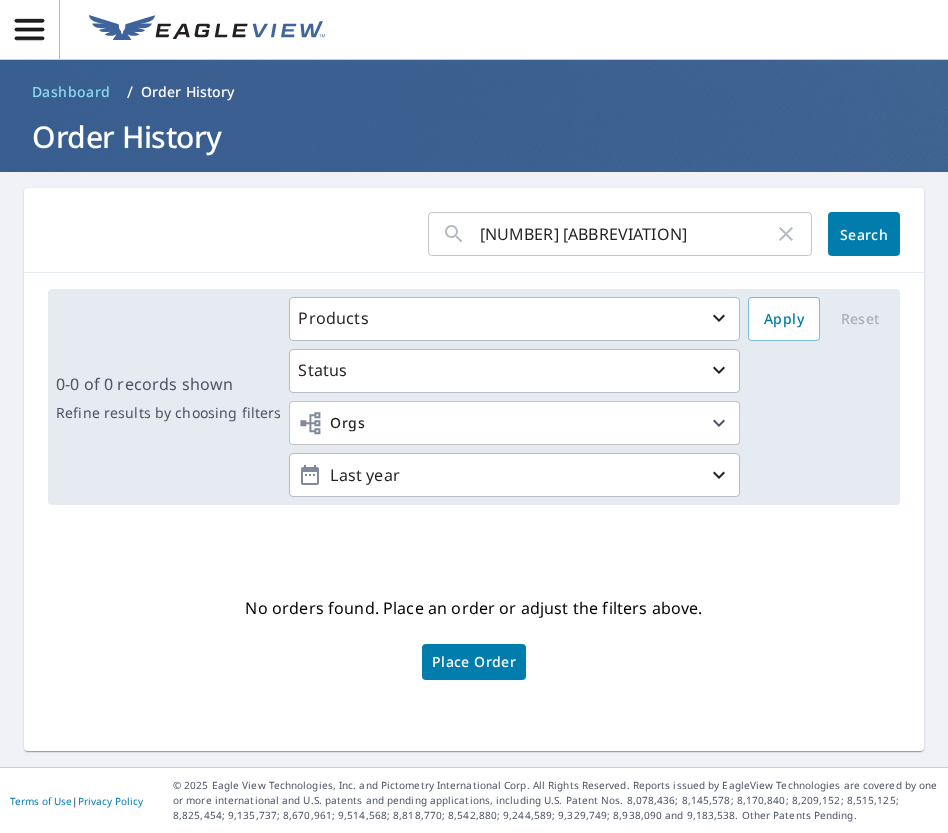 click on "[NUMBER] [ABBREVIATION]" at bounding box center (620, 234) 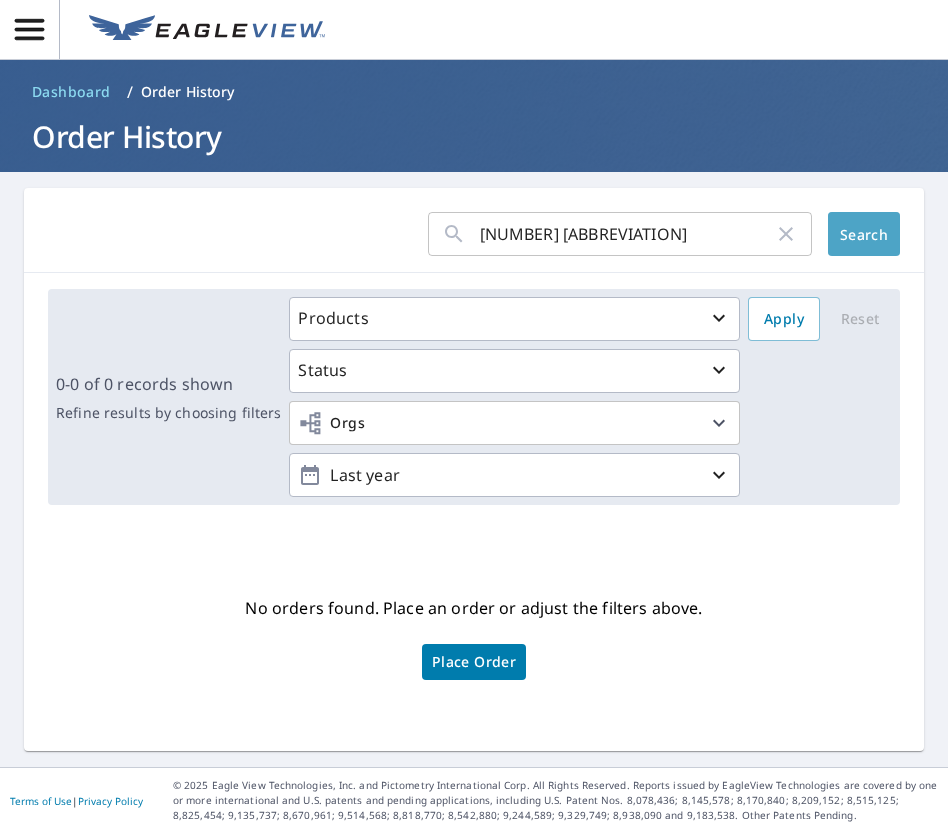 click on "Search" at bounding box center [864, 234] 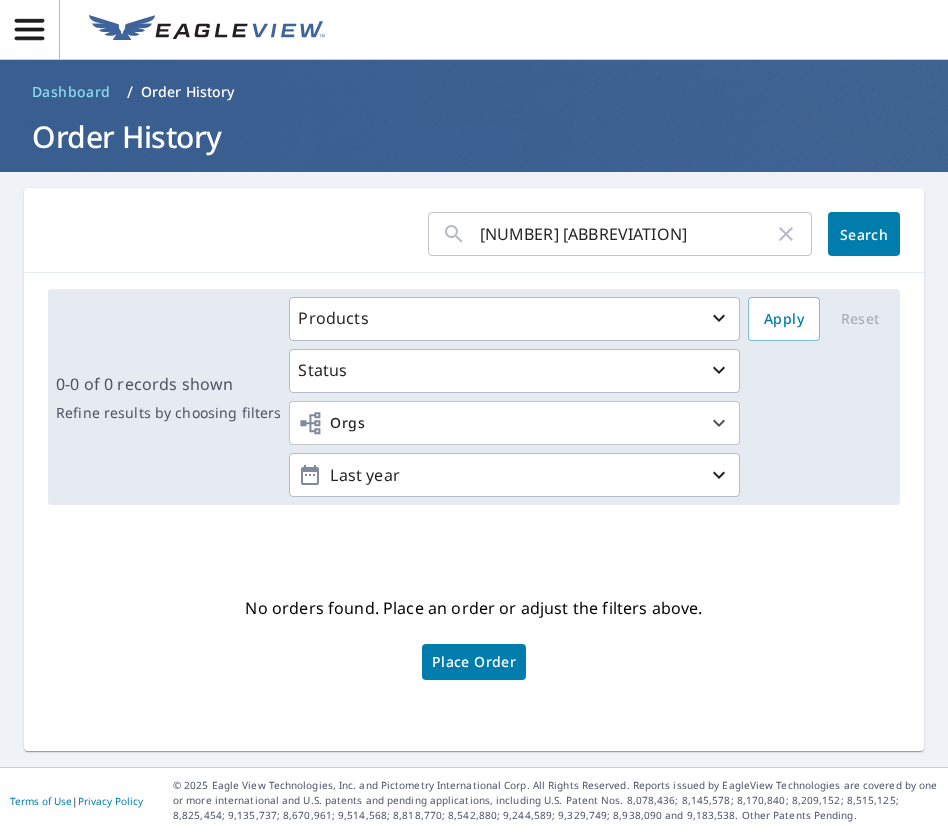 click on "Search" at bounding box center (864, 234) 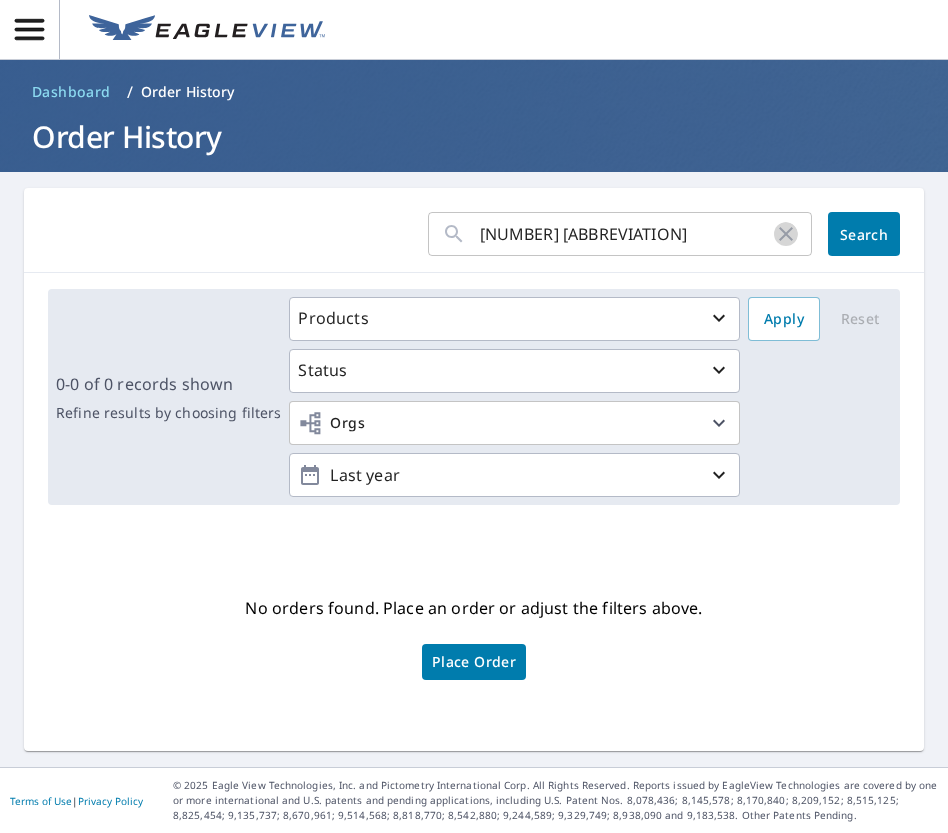 click 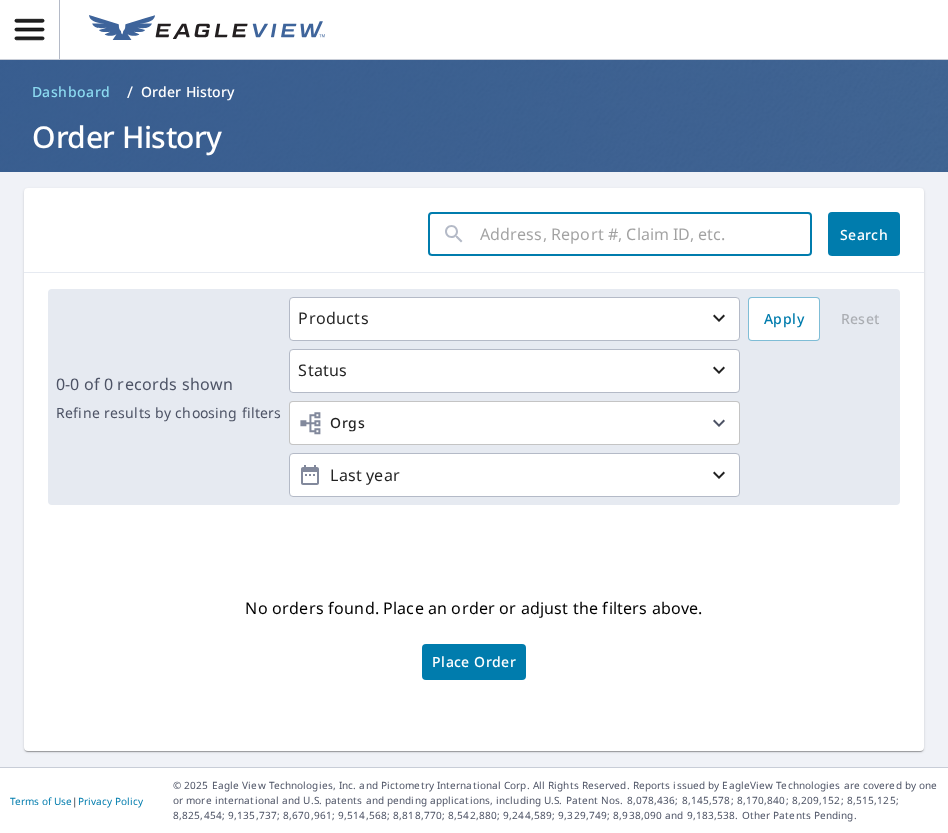 click at bounding box center (646, 234) 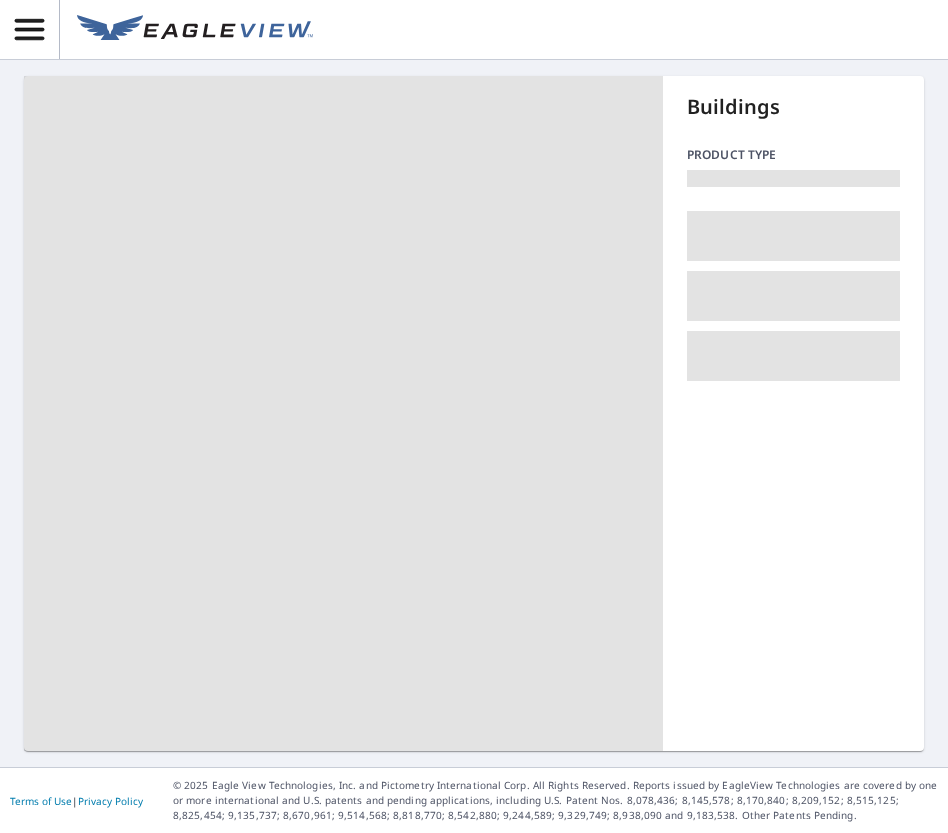 scroll, scrollTop: 0, scrollLeft: 0, axis: both 